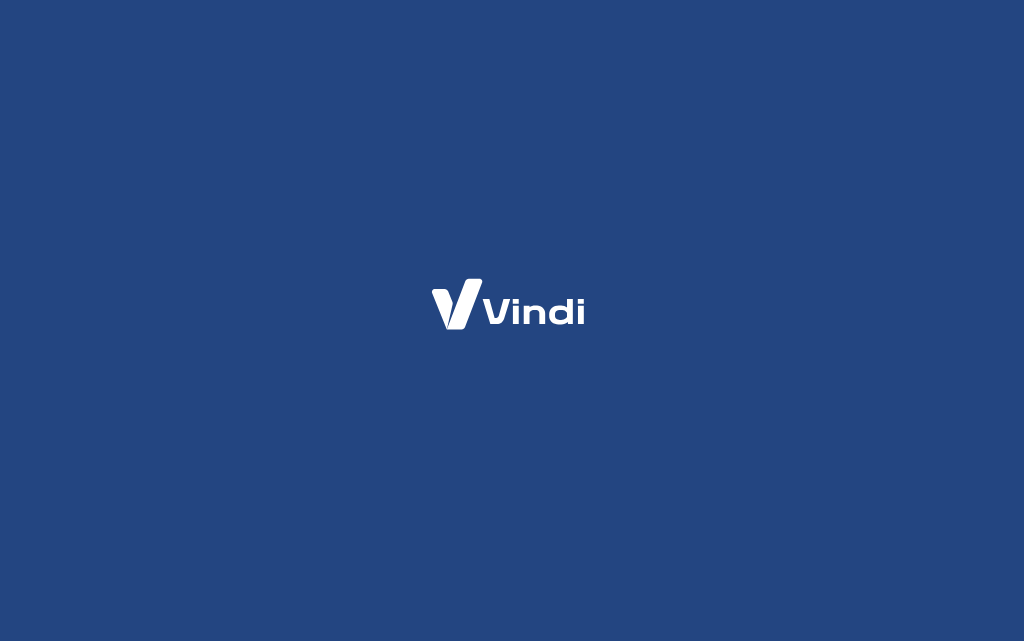 scroll, scrollTop: 0, scrollLeft: 0, axis: both 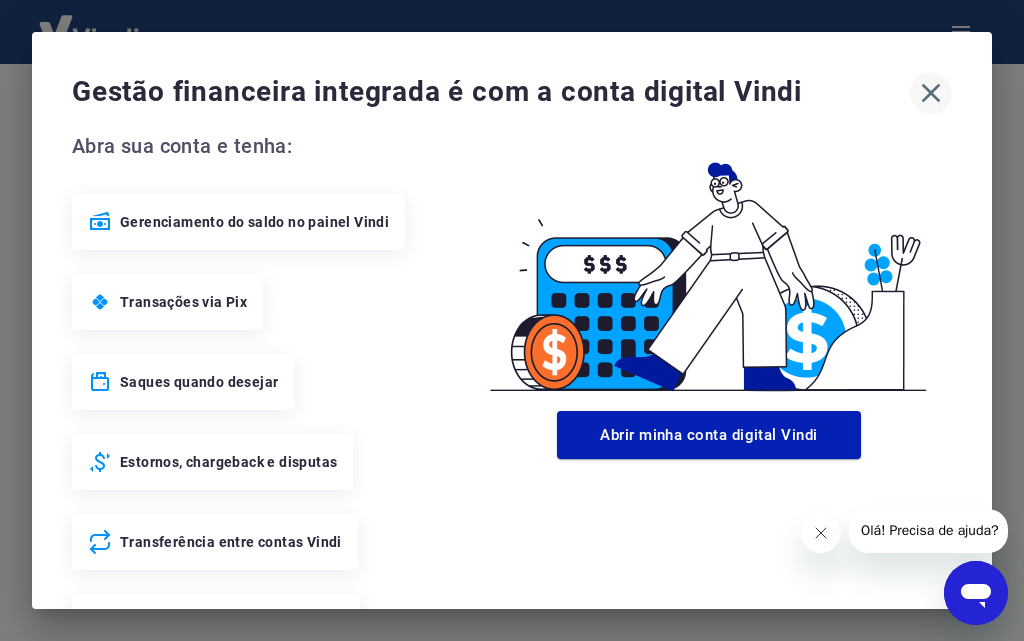 click 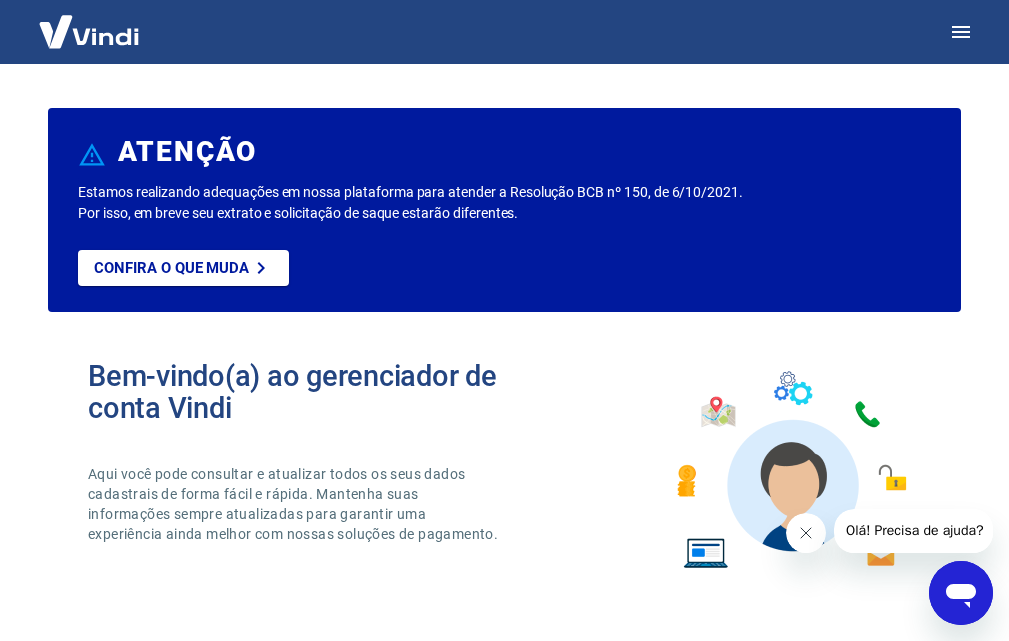 click at bounding box center (89, 31) 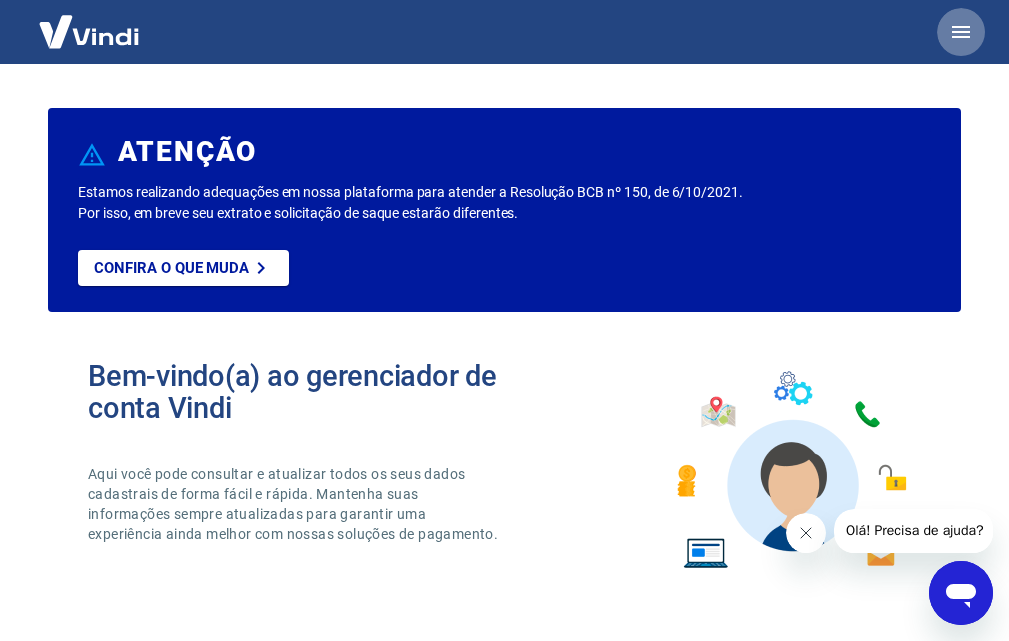 click at bounding box center [961, 32] 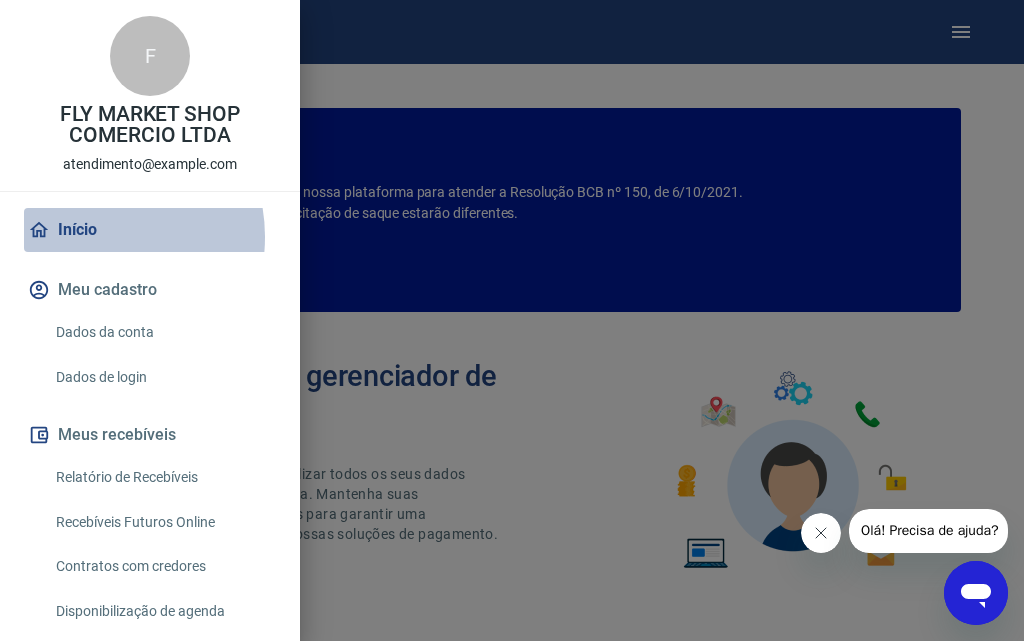 click on "Início" at bounding box center [150, 230] 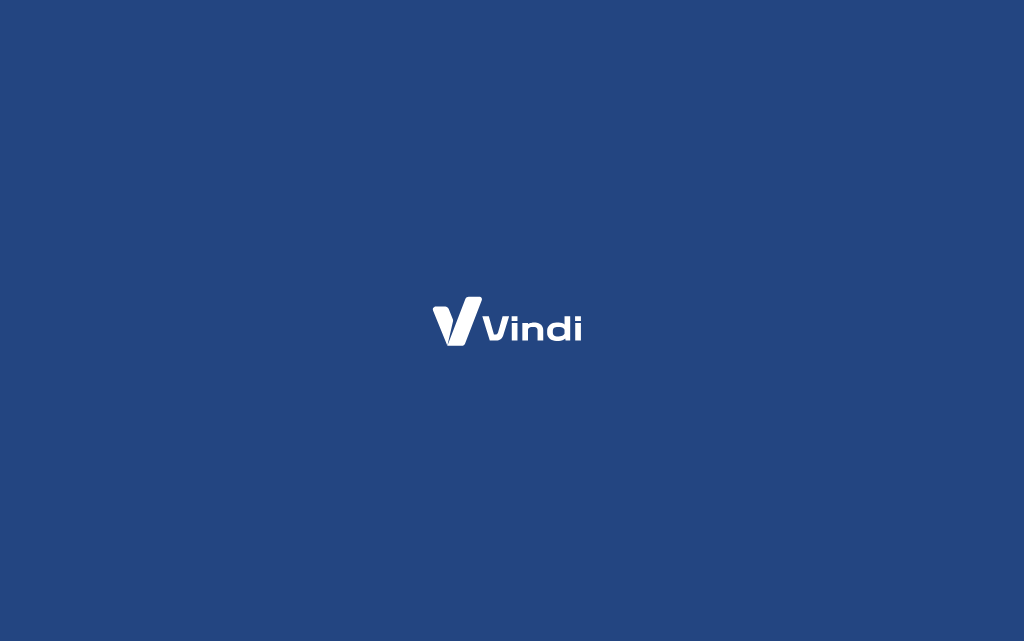 scroll, scrollTop: 0, scrollLeft: 0, axis: both 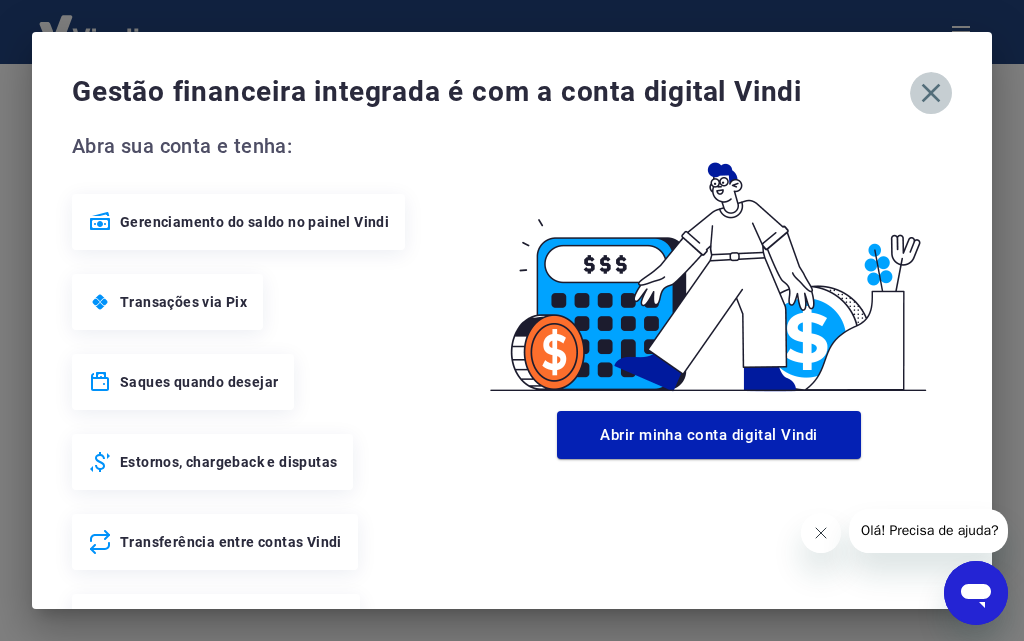 click 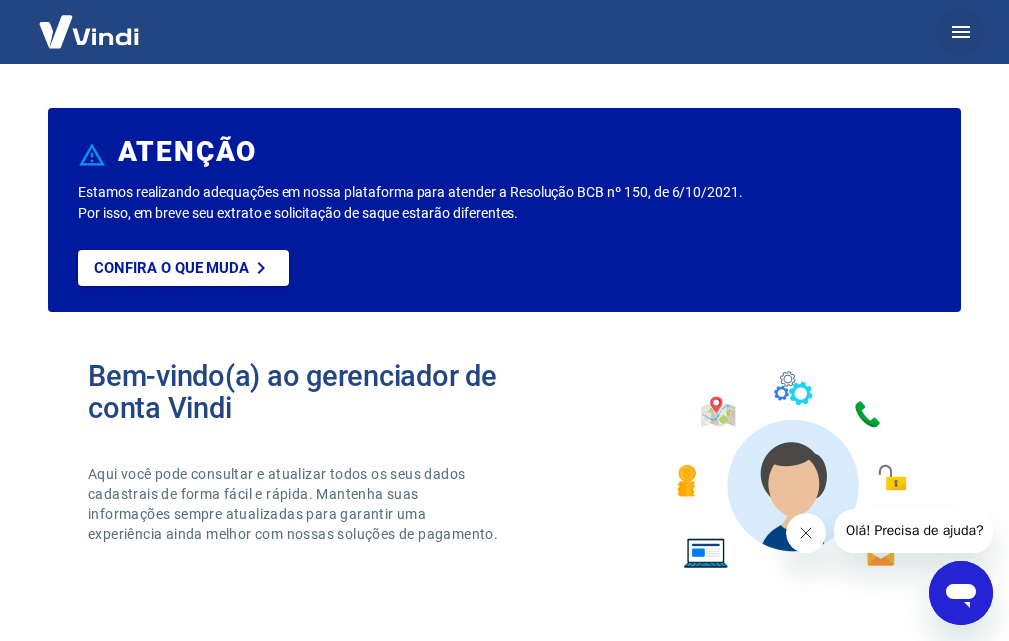 click 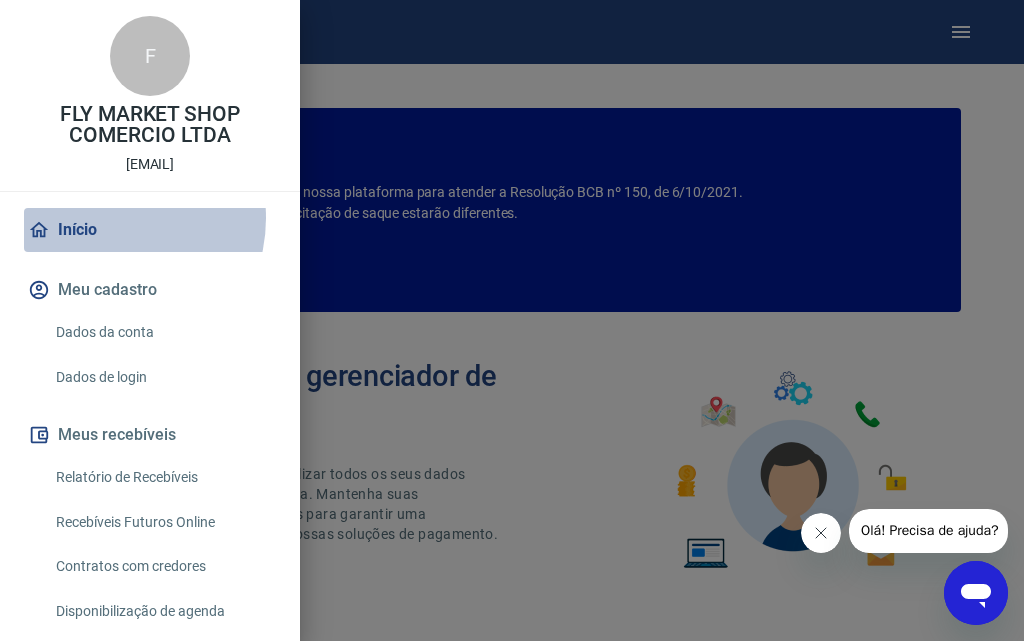 drag, startPoint x: 104, startPoint y: 218, endPoint x: 241, endPoint y: 288, distance: 153.84732 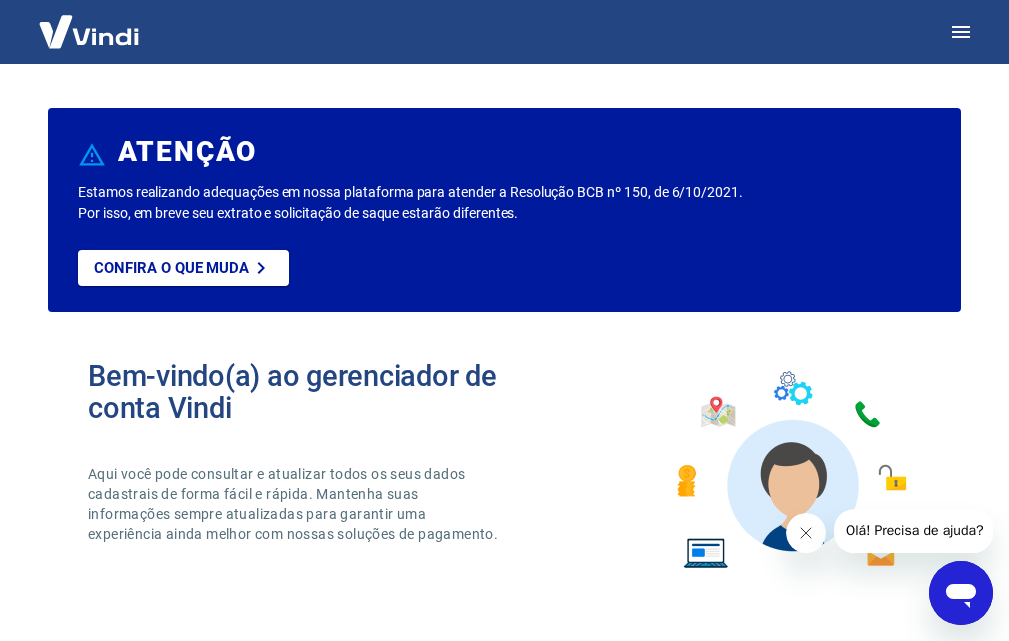 click at bounding box center (89, 31) 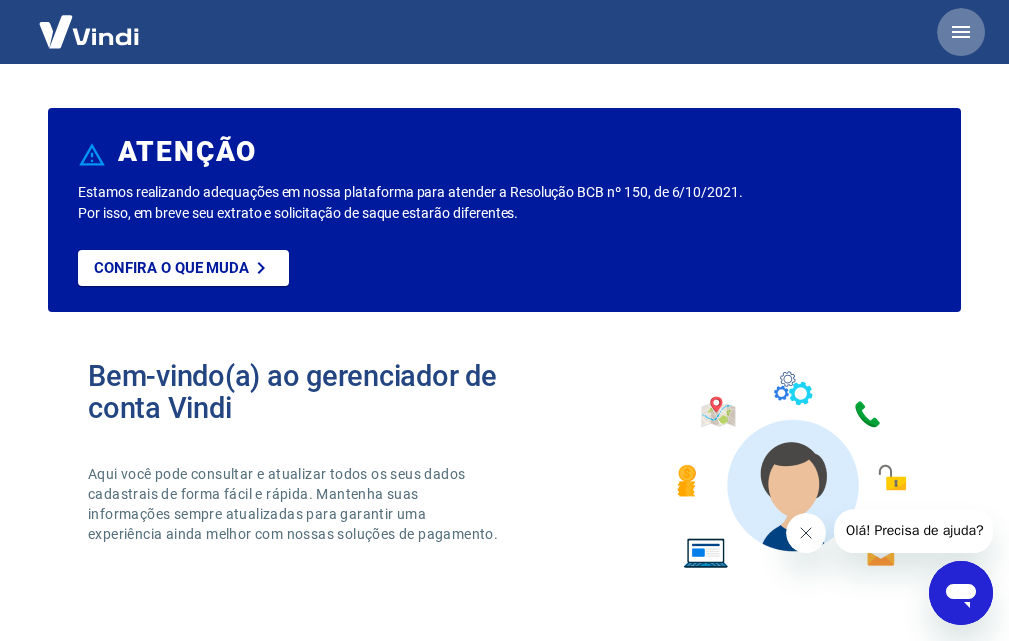 click at bounding box center (961, 32) 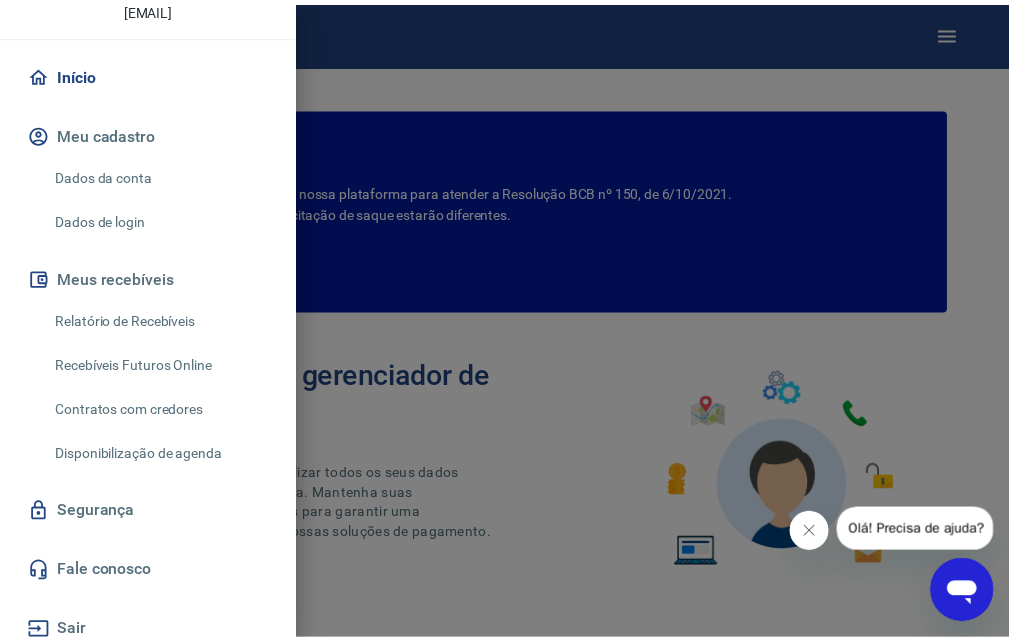 scroll, scrollTop: 170, scrollLeft: 0, axis: vertical 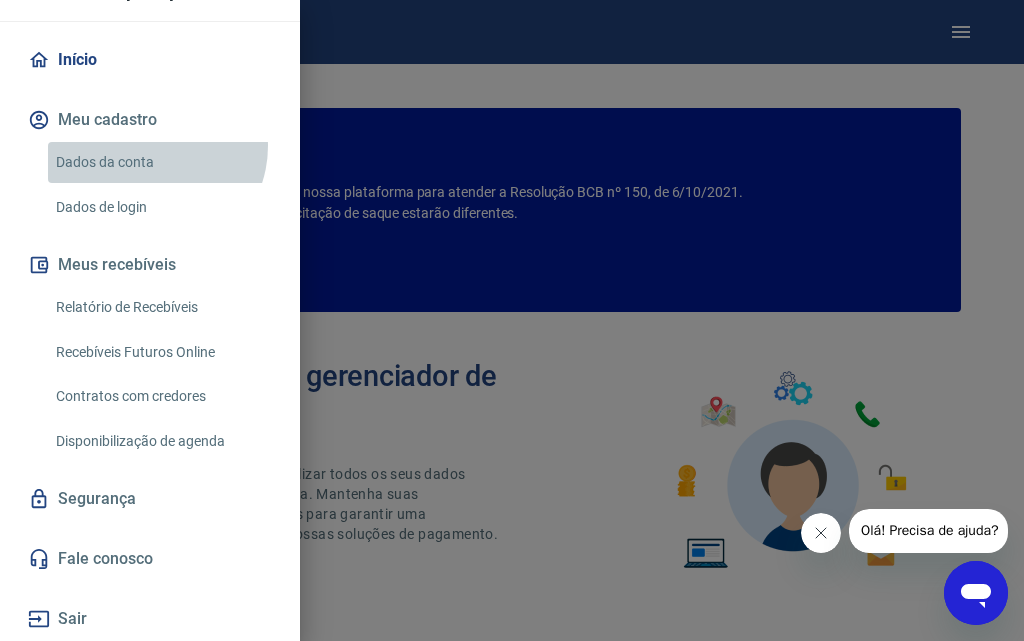 click on "Dados da conta" at bounding box center (162, 162) 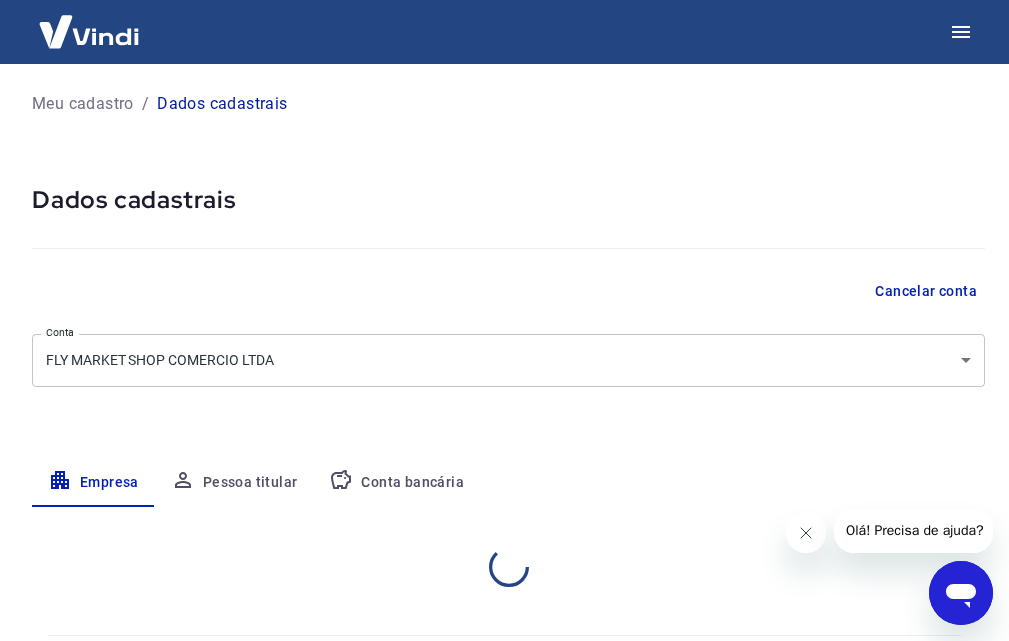 select on "RJ" 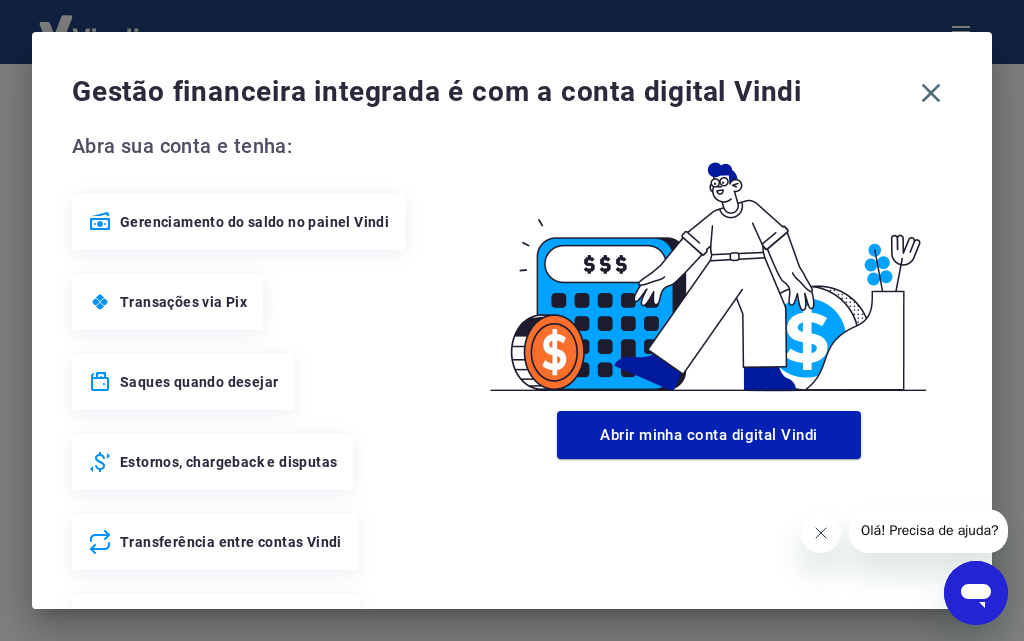 click 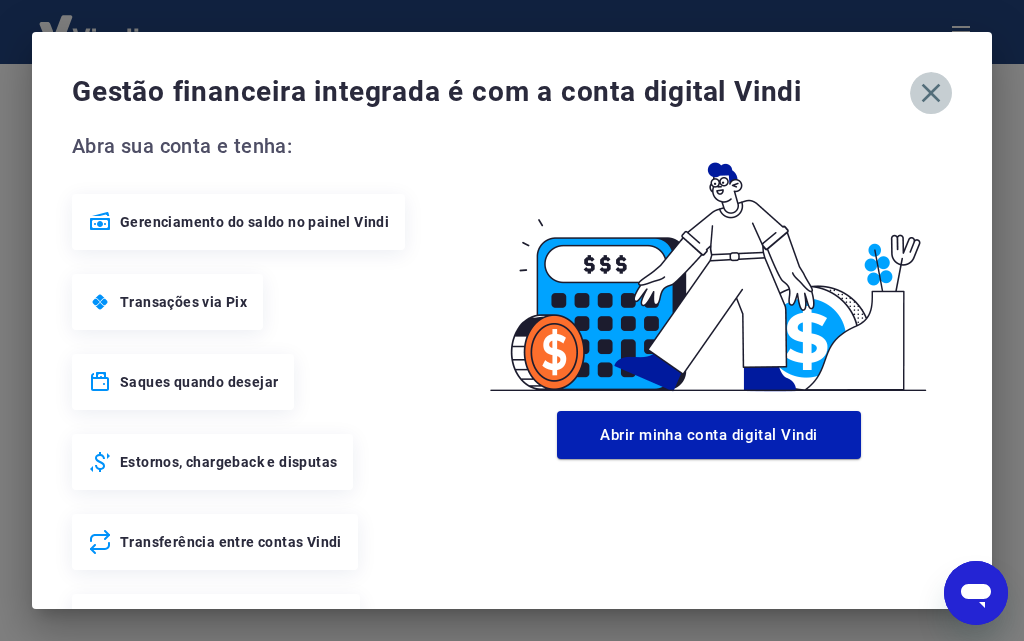 click 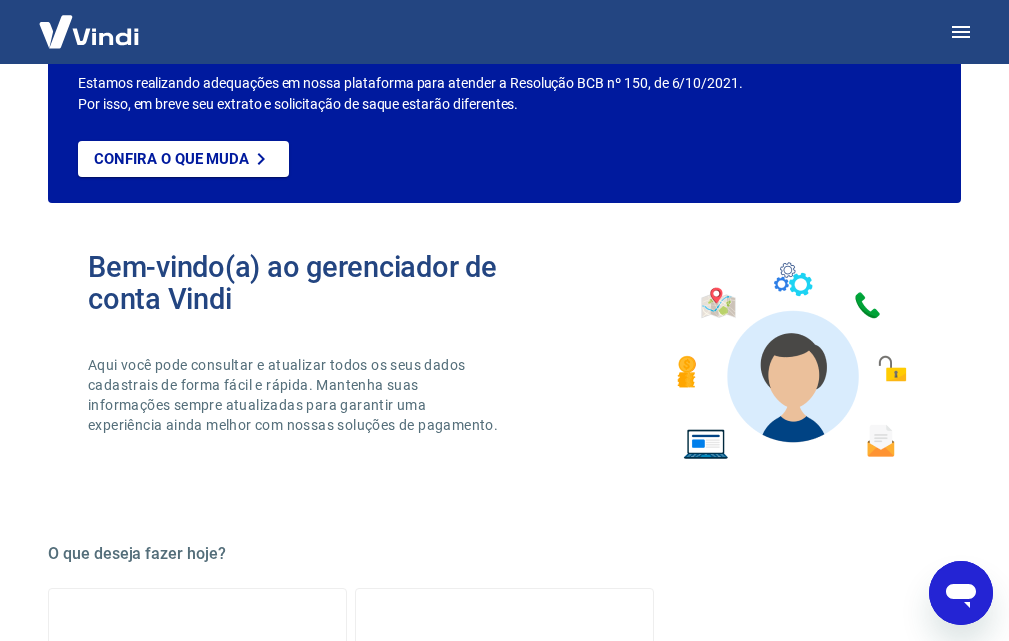 scroll, scrollTop: 0, scrollLeft: 0, axis: both 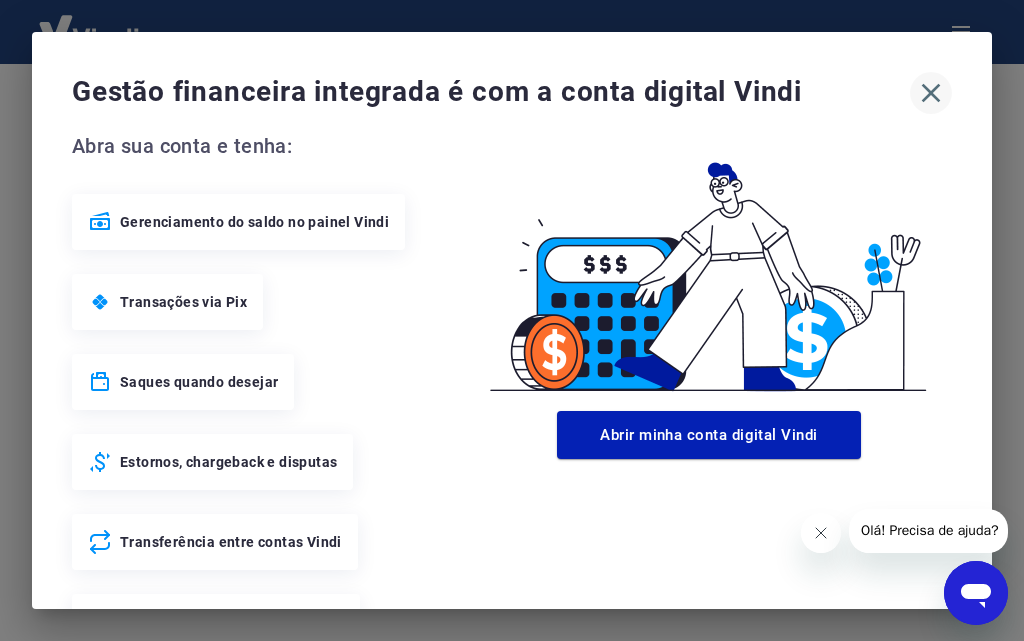 click 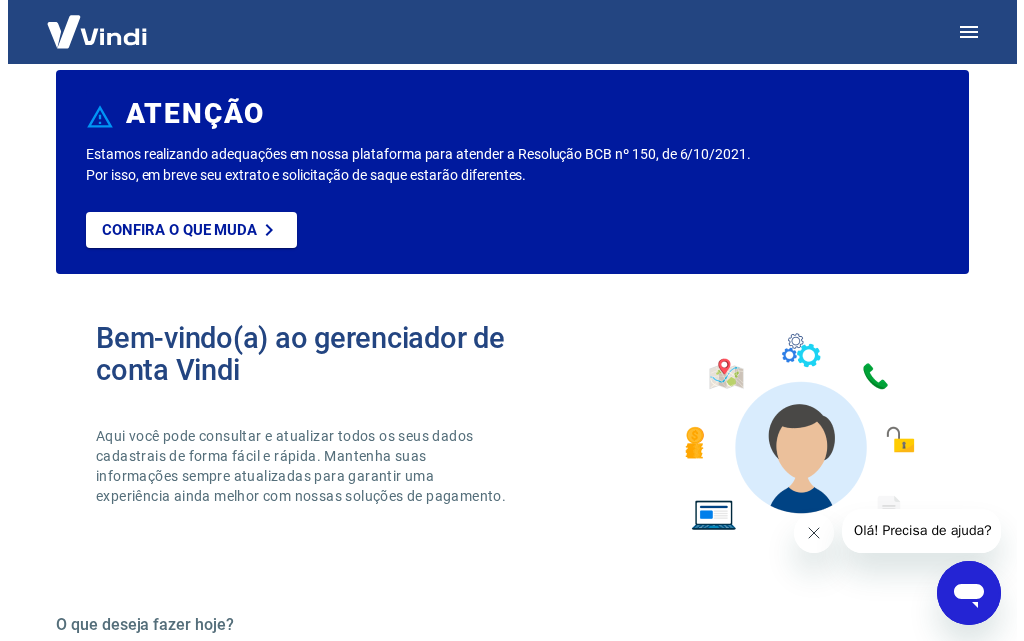 scroll, scrollTop: 0, scrollLeft: 0, axis: both 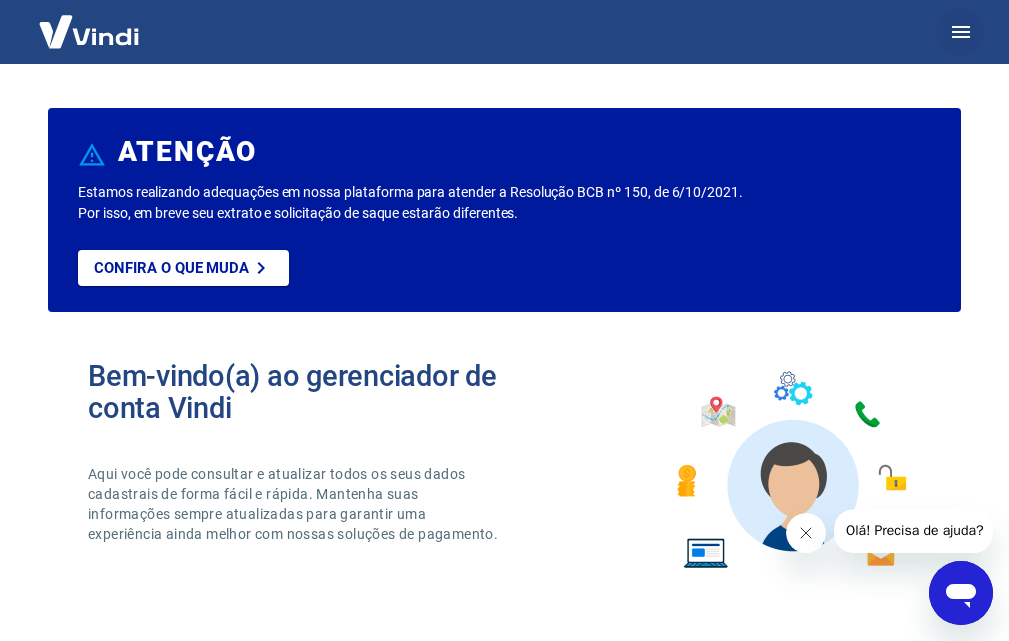 click 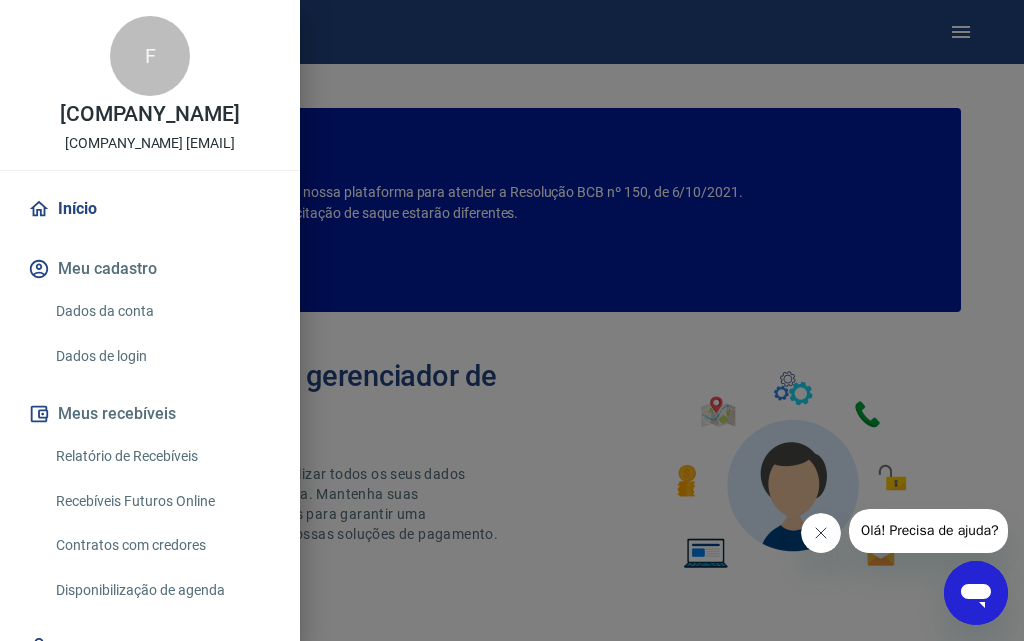 click on "[COMPANY_NAME] [EMAIL]" at bounding box center (150, 85) 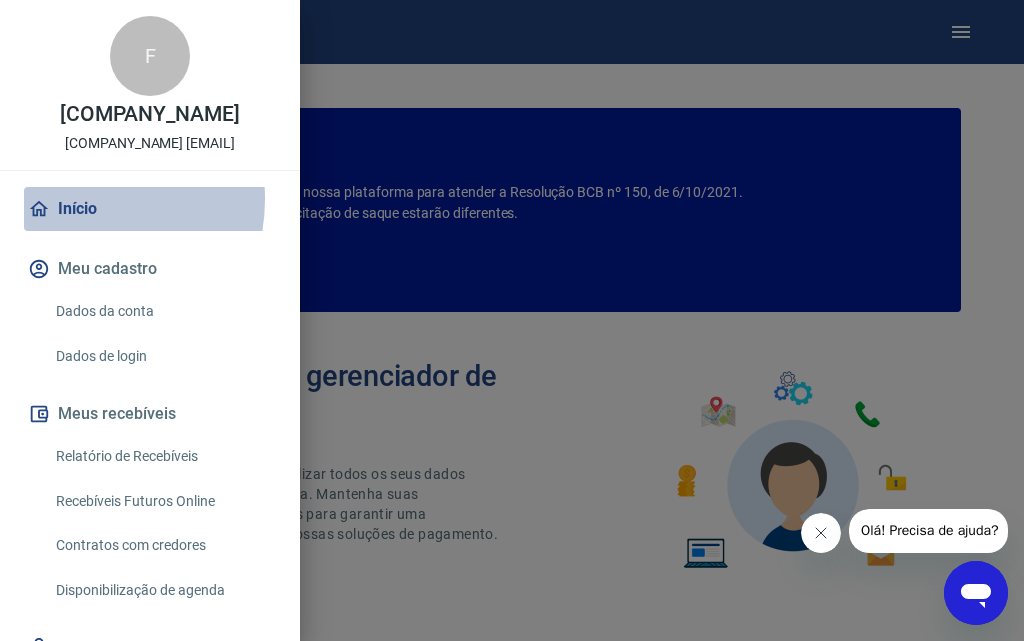 click on "Início" at bounding box center (150, 209) 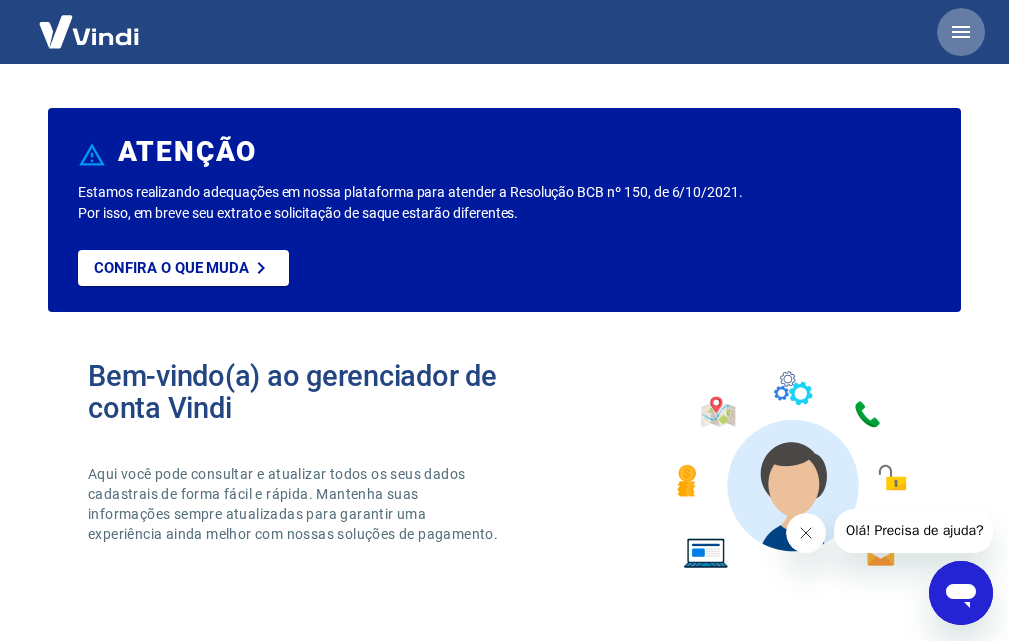 click 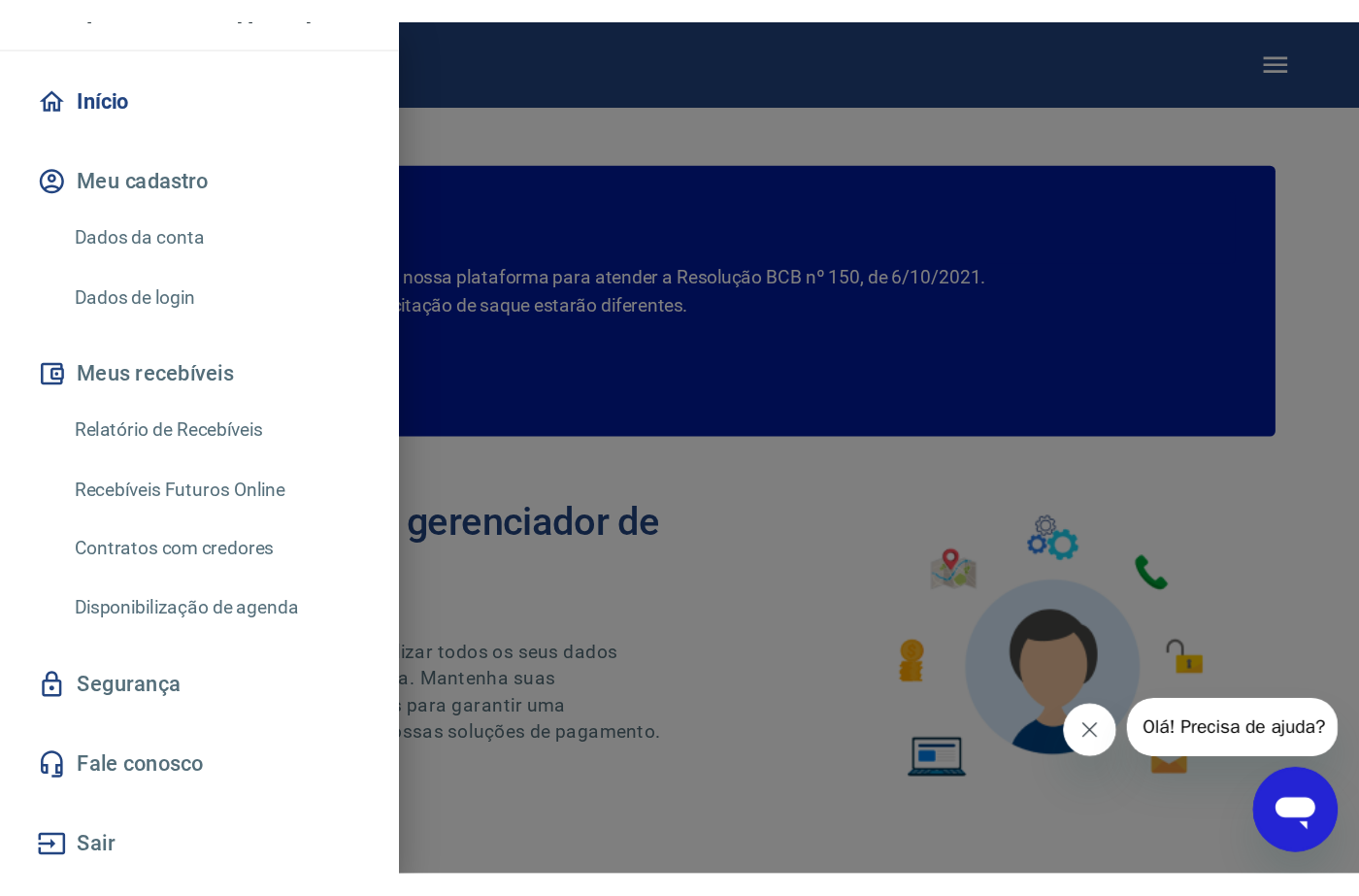scroll, scrollTop: 165, scrollLeft: 0, axis: vertical 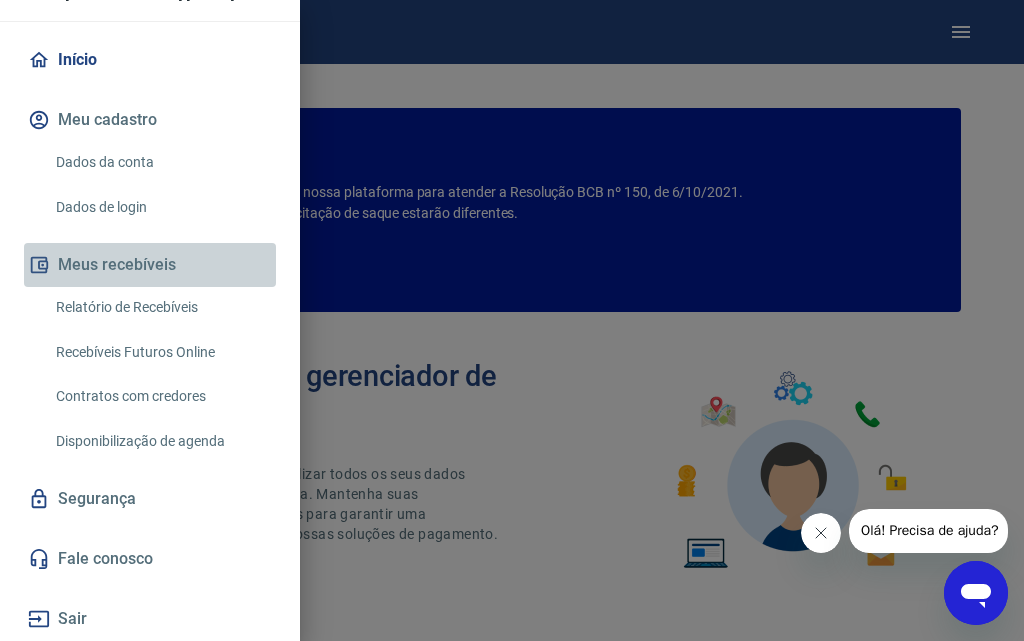 click on "Meus recebíveis" at bounding box center (150, 265) 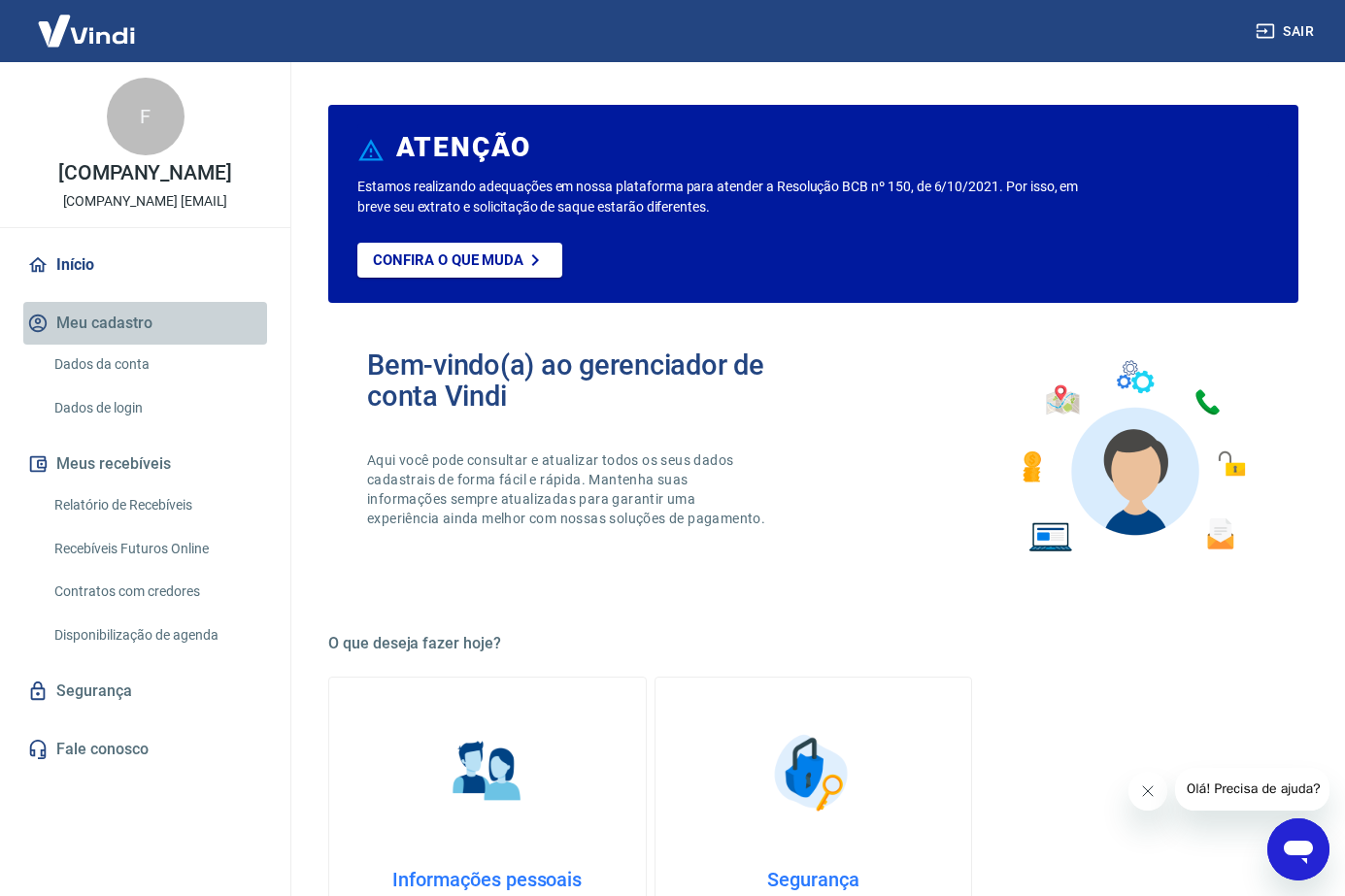 click on "Meu cadastro" at bounding box center [145, 323] 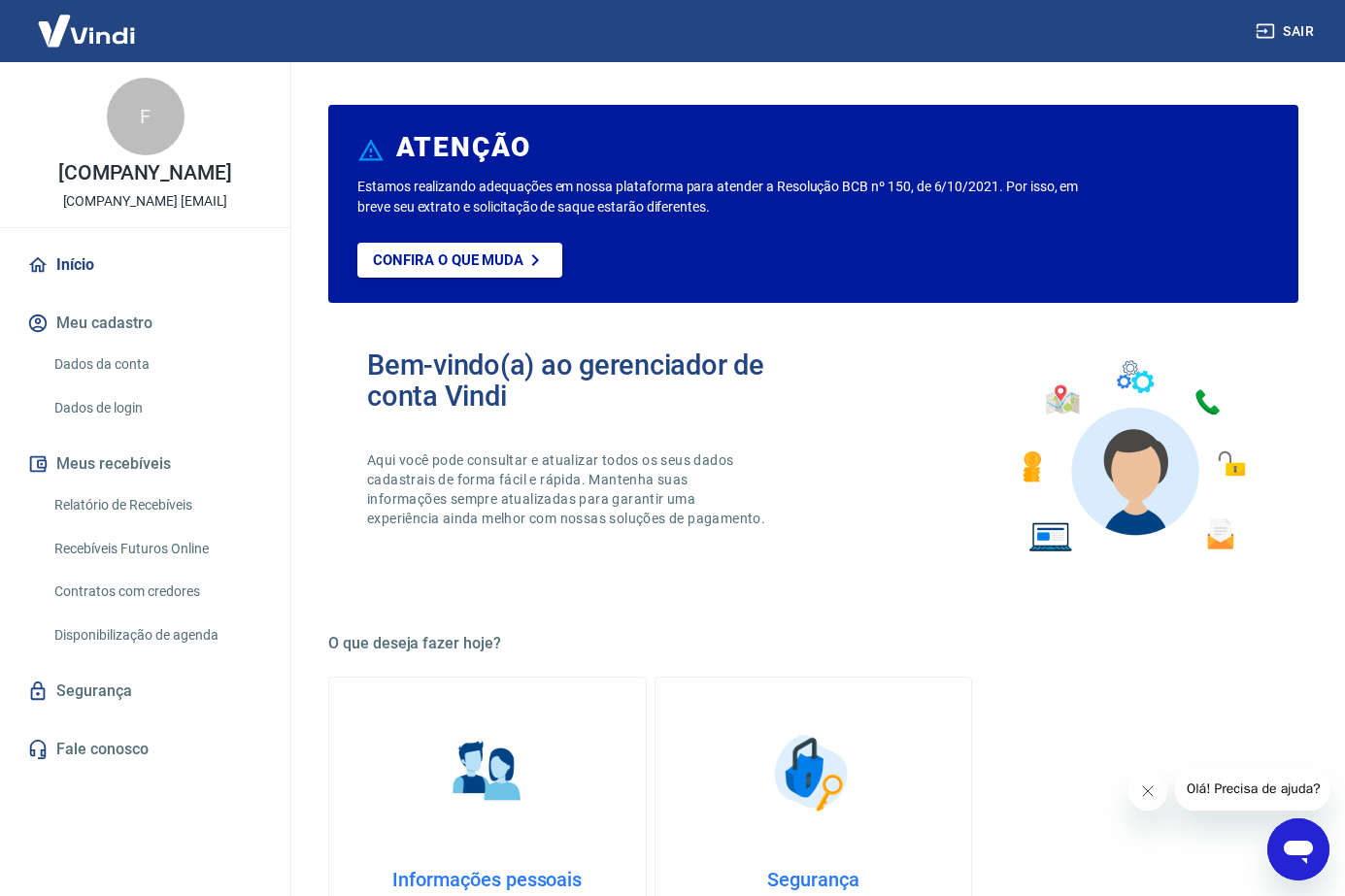 click on "Dados da conta" at bounding box center [156, 364] 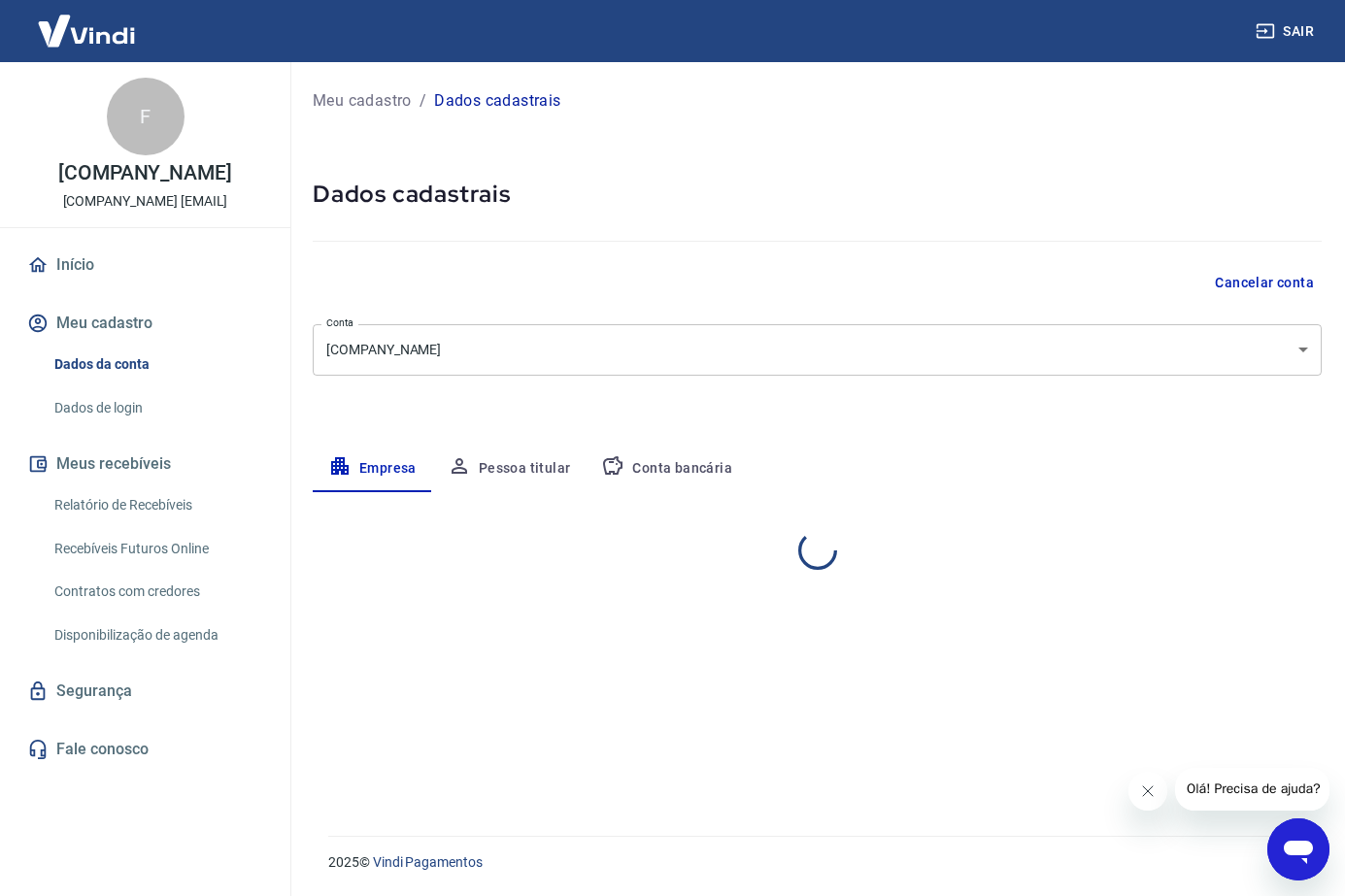 select on "RJ" 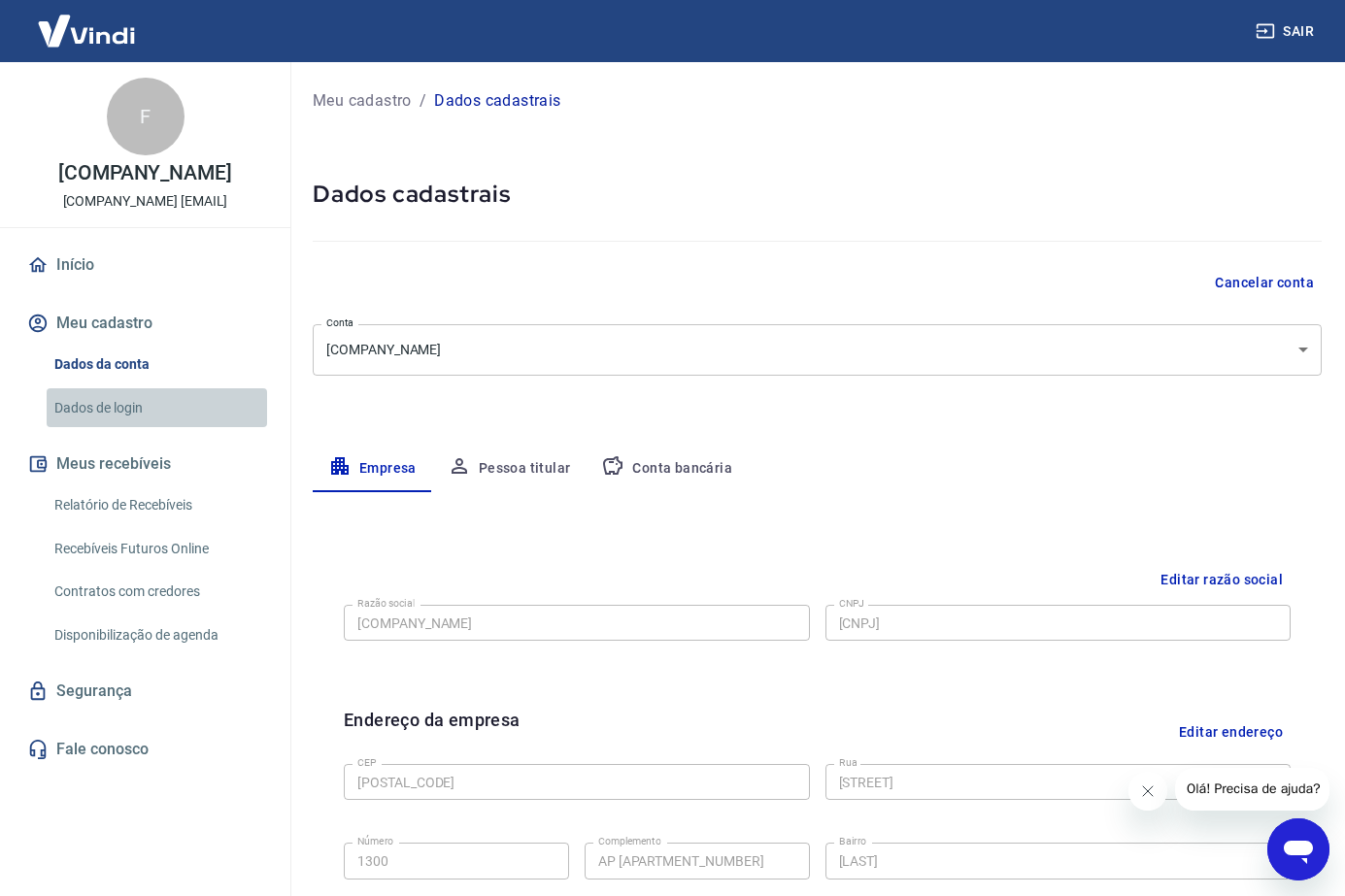 click on "Dados de login" at bounding box center (156, 408) 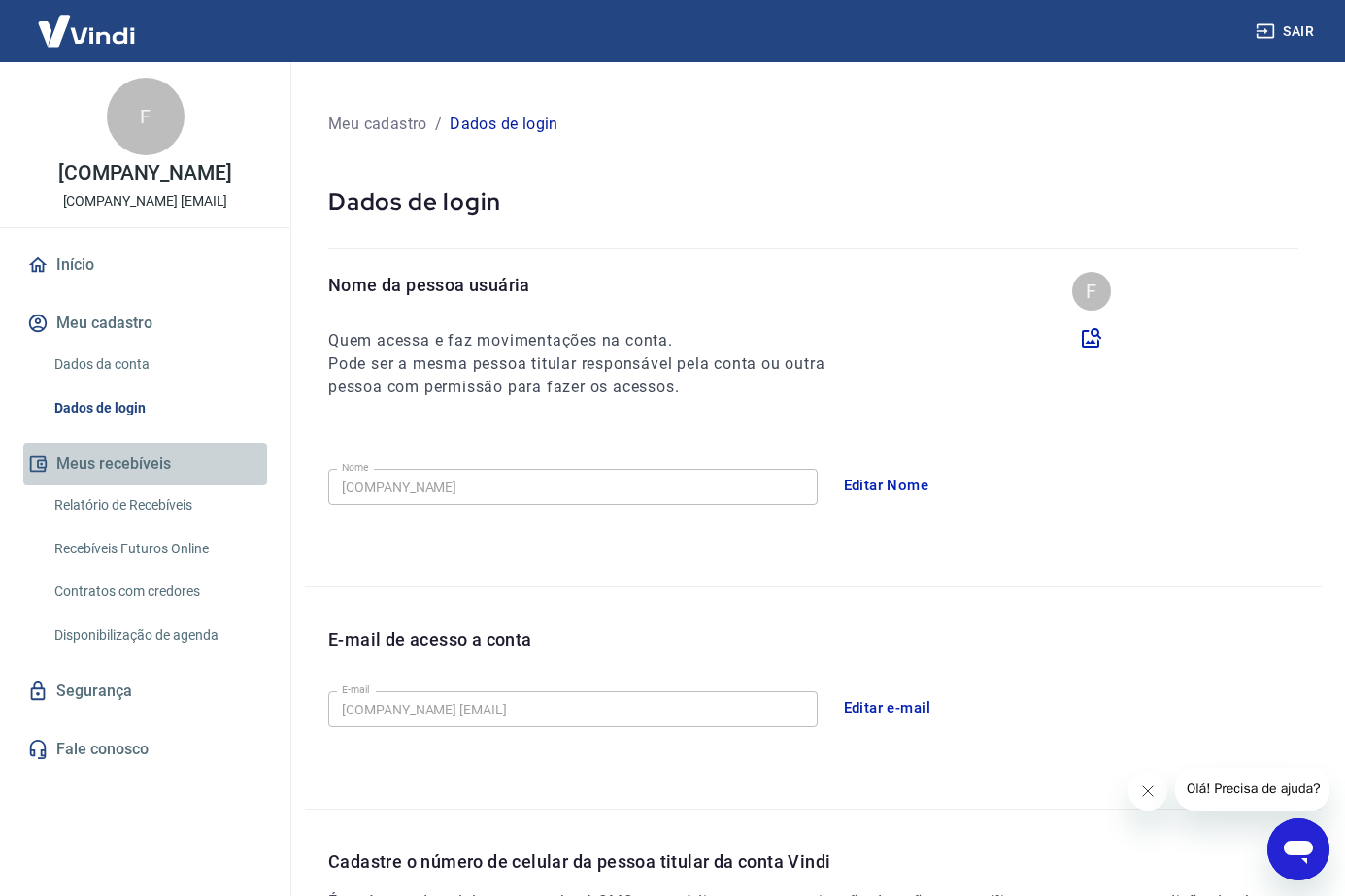 click on "Meus recebíveis" at bounding box center [145, 464] 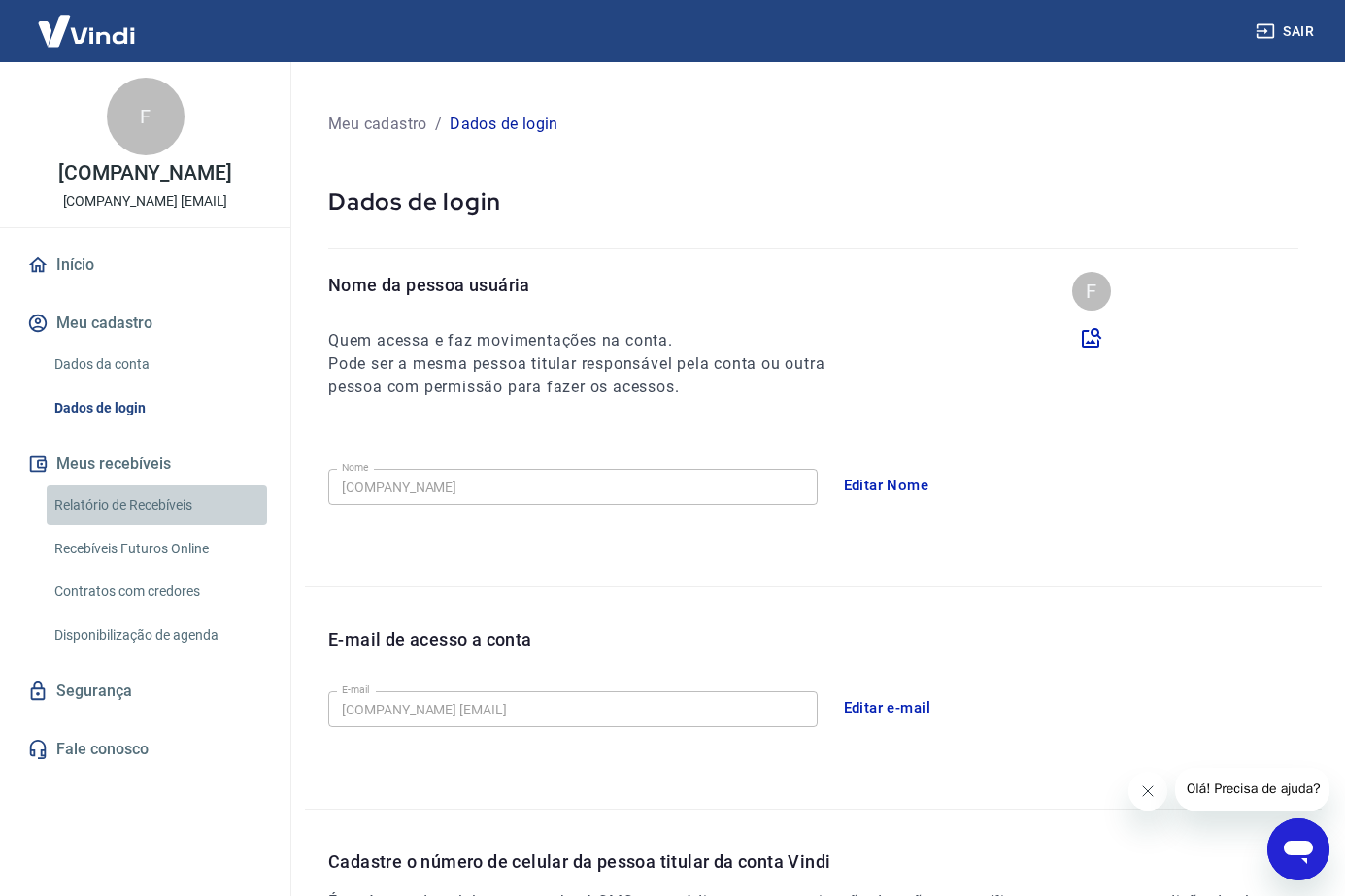 click on "Relatório de Recebíveis" at bounding box center [156, 505] 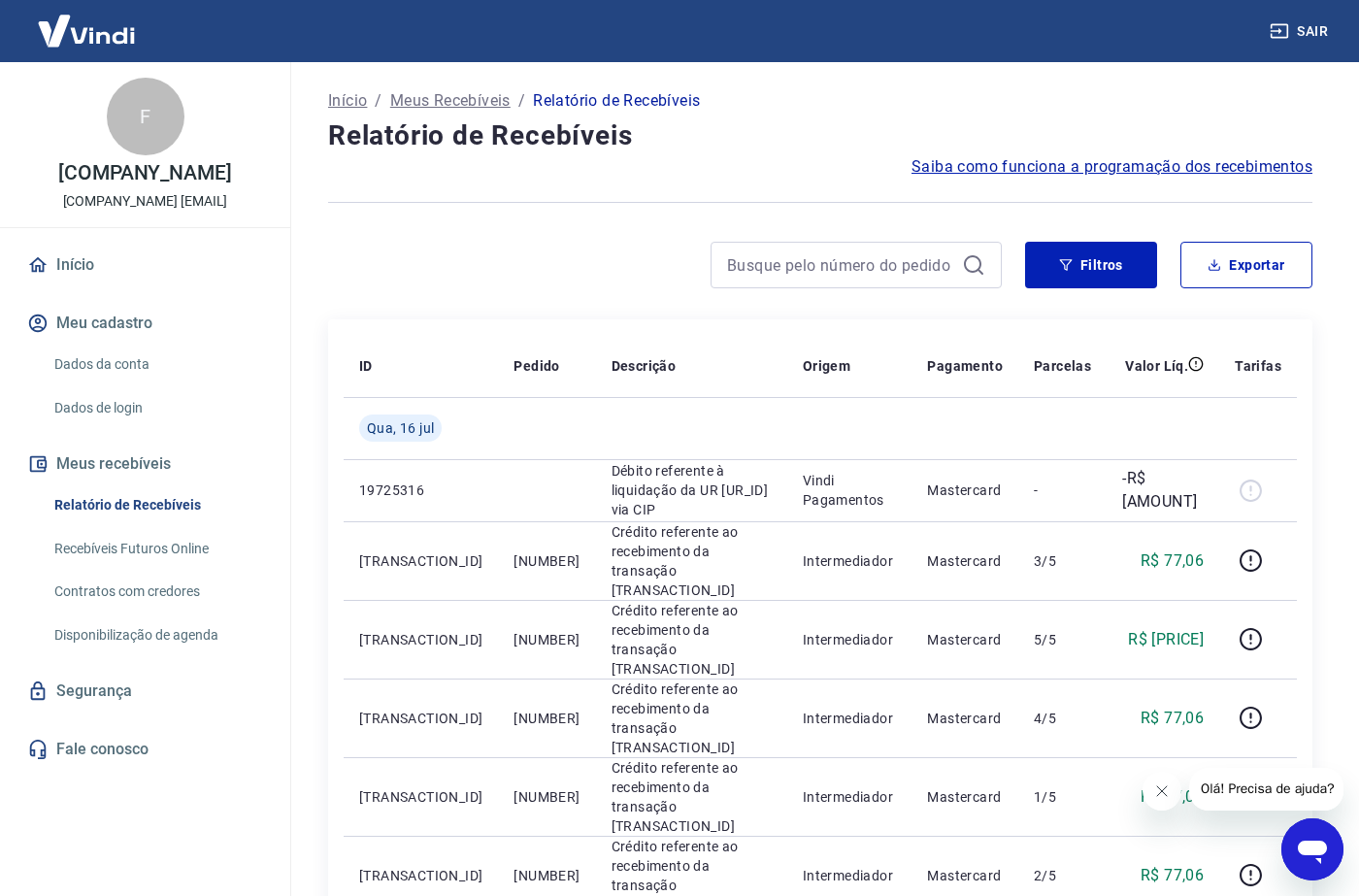 click on "Recebíveis Futuros Online" at bounding box center [156, 548] 